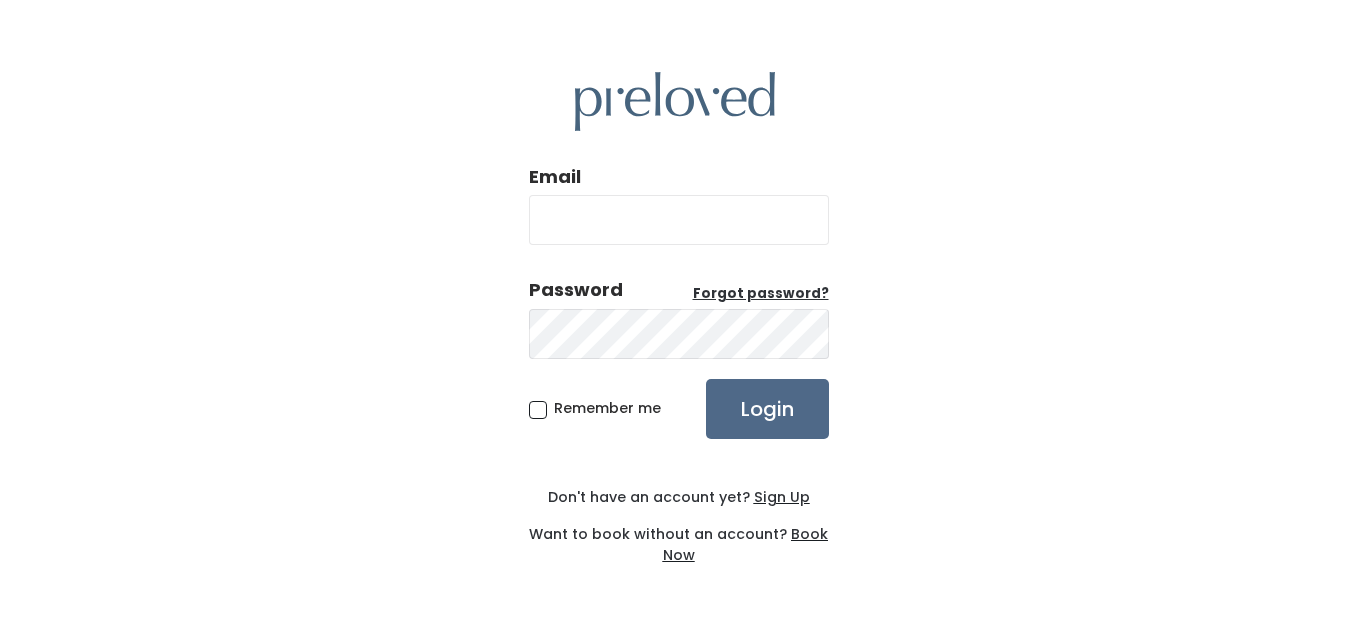 scroll, scrollTop: 0, scrollLeft: 0, axis: both 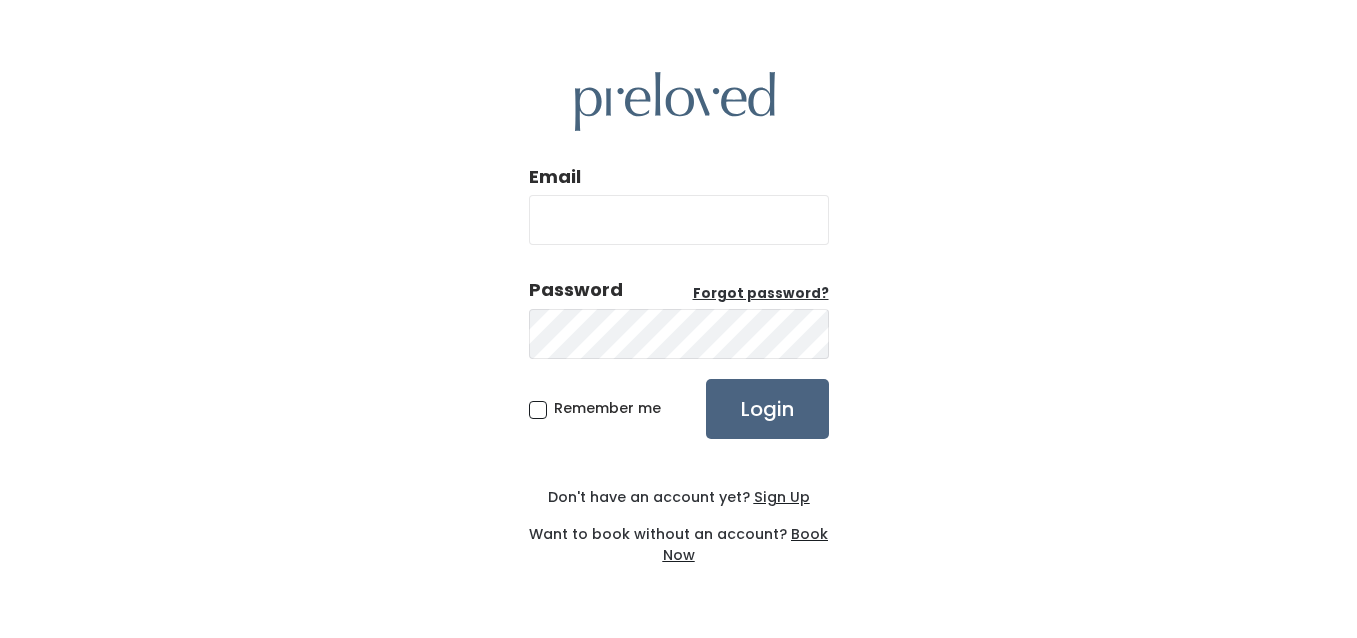 type on "[EMAIL]" 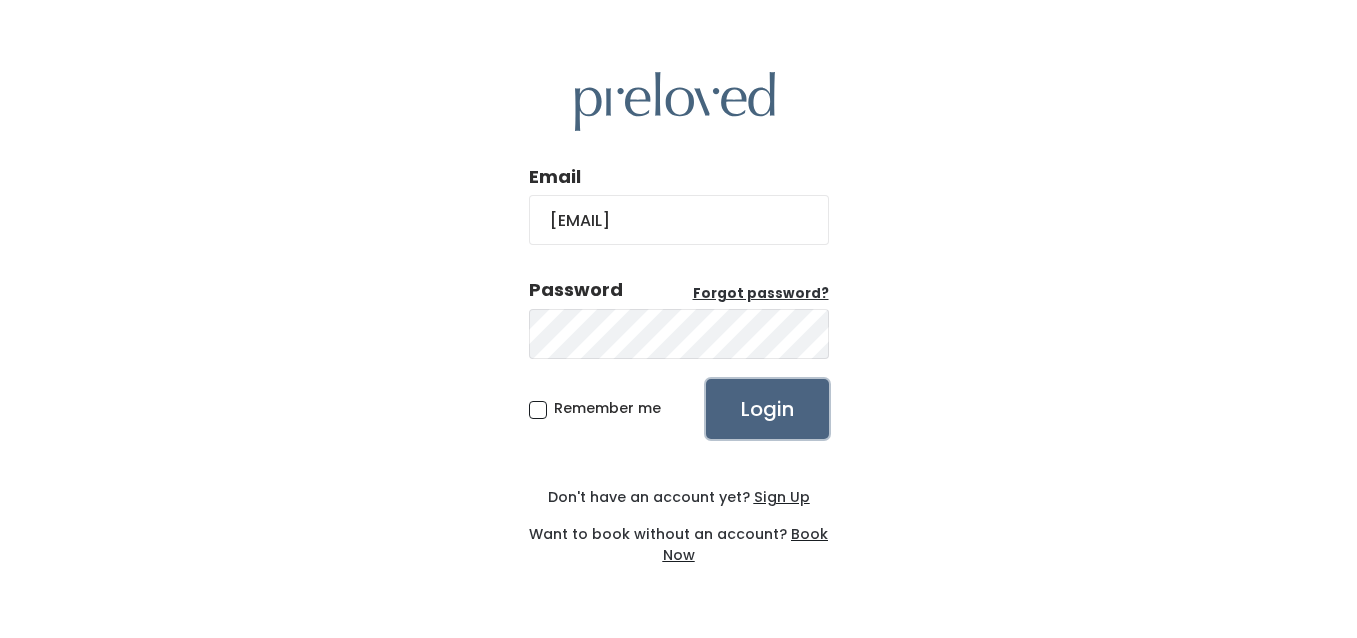 click on "Login" at bounding box center (767, 409) 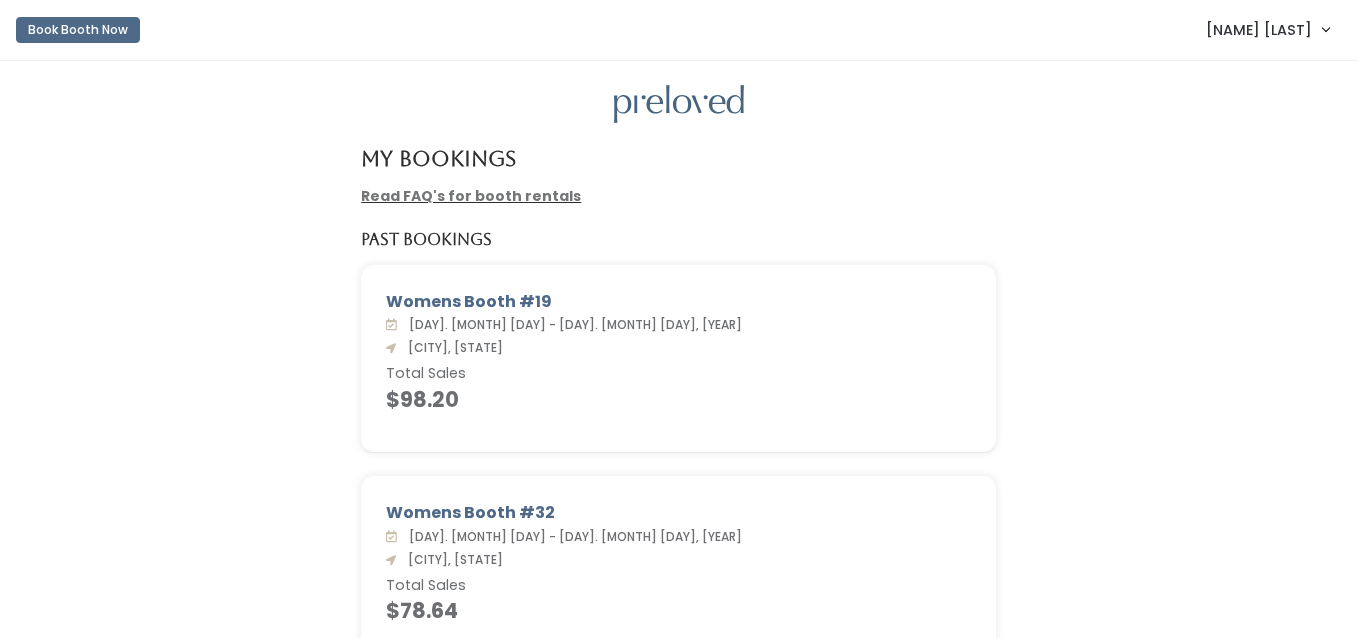 scroll, scrollTop: 0, scrollLeft: 0, axis: both 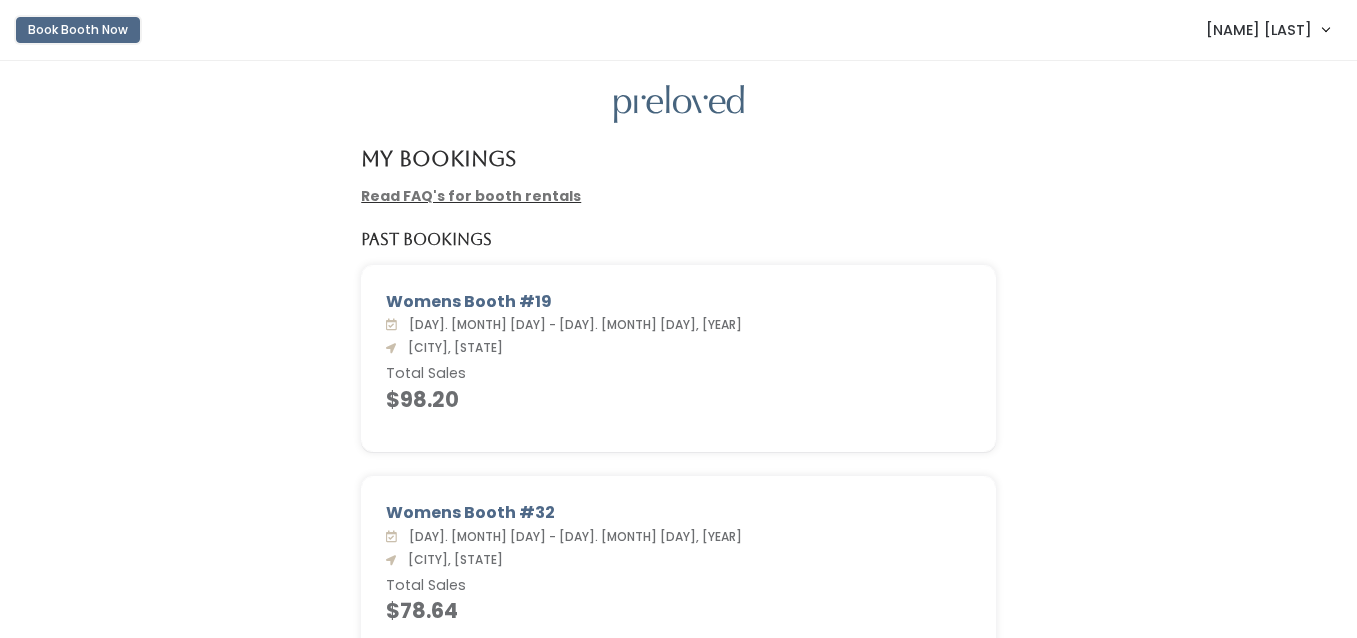 click on "Book Booth Now" at bounding box center [78, 30] 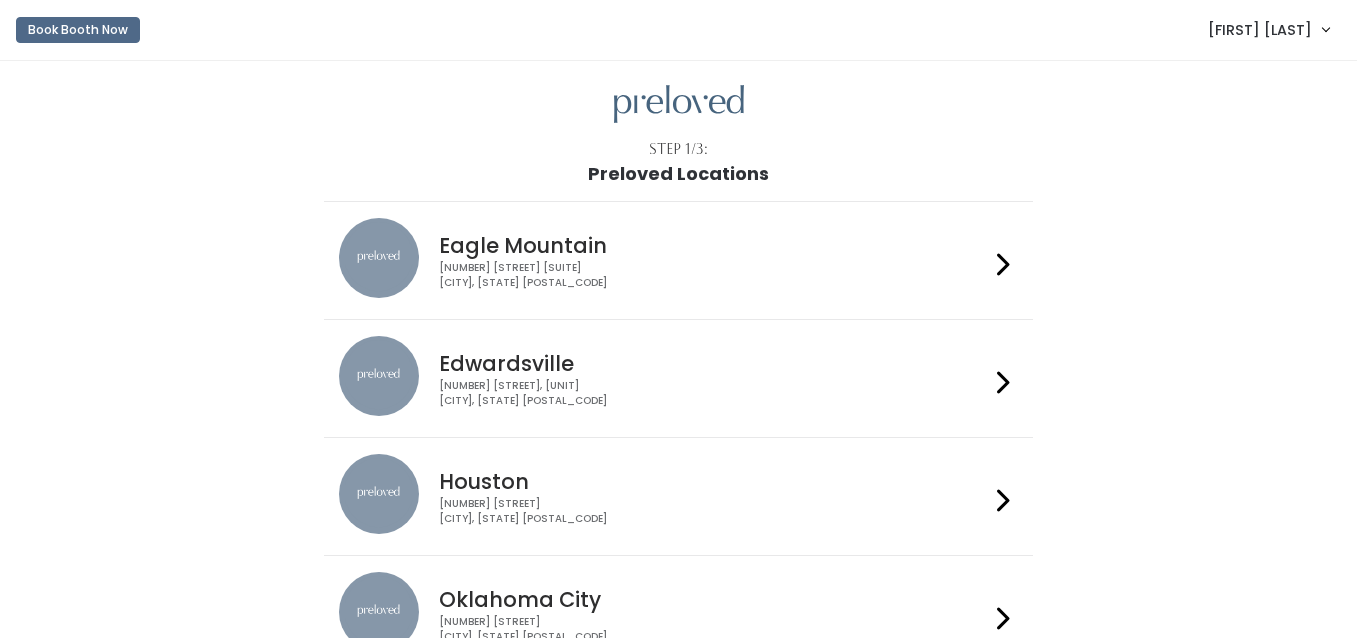scroll, scrollTop: 0, scrollLeft: 0, axis: both 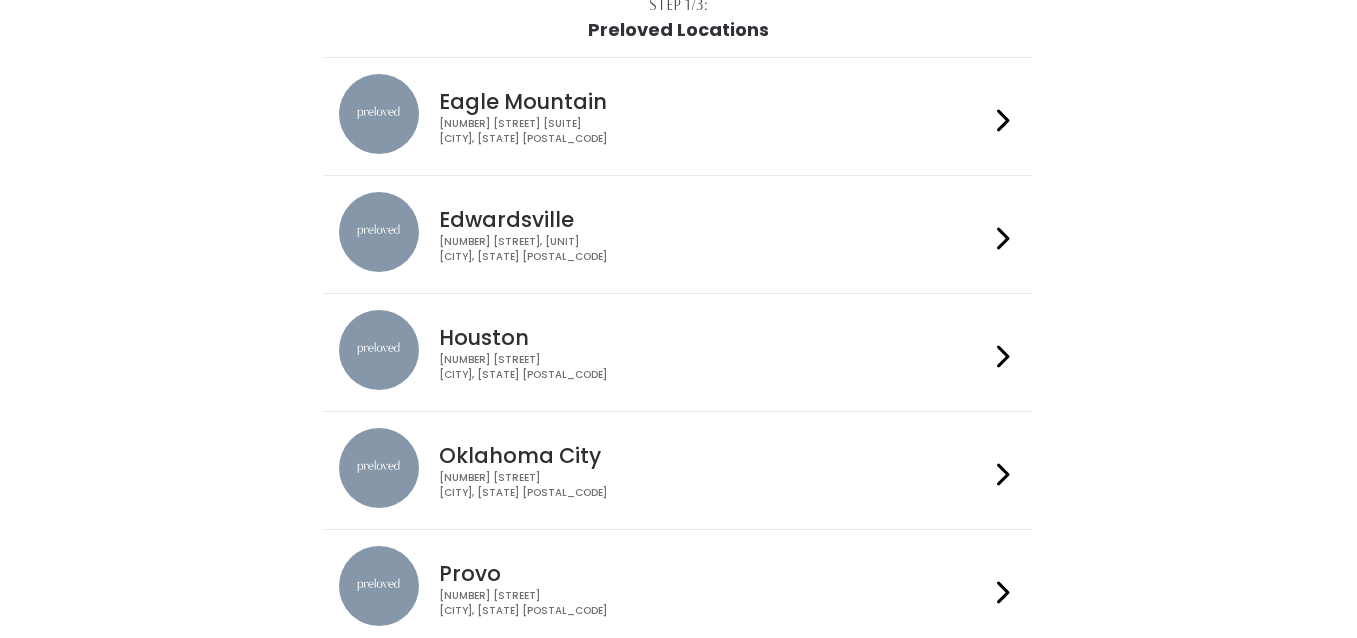 click at bounding box center [1003, 356] 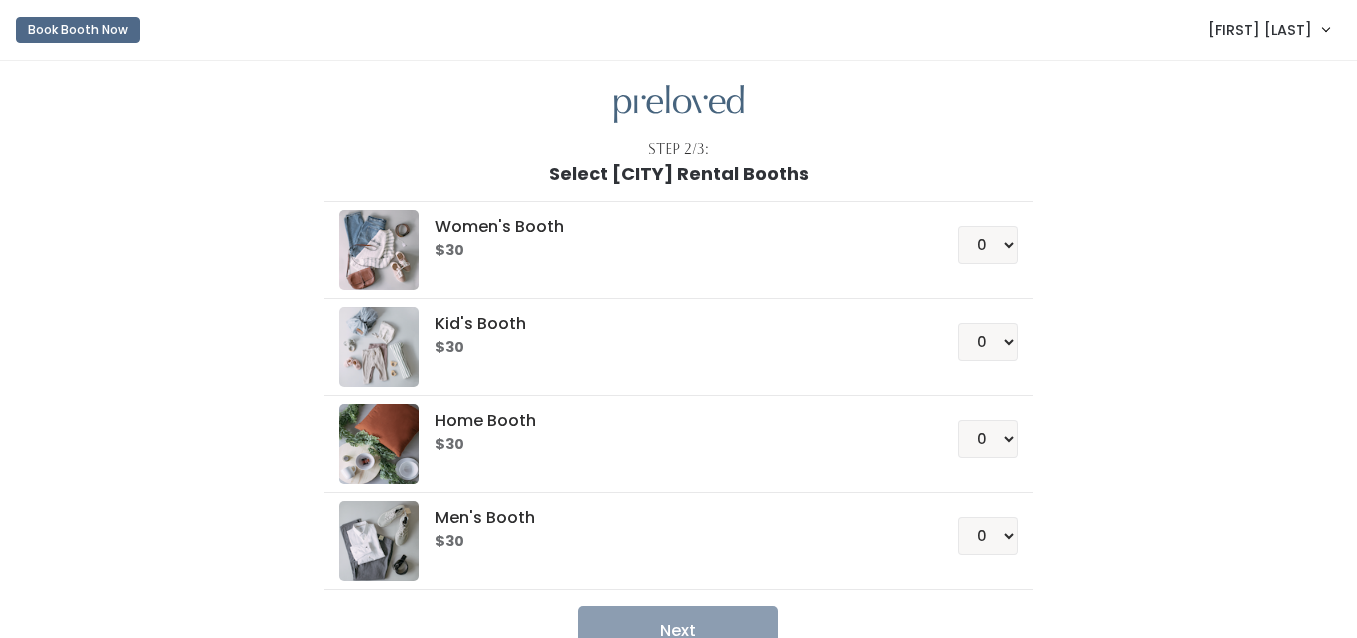scroll, scrollTop: 0, scrollLeft: 0, axis: both 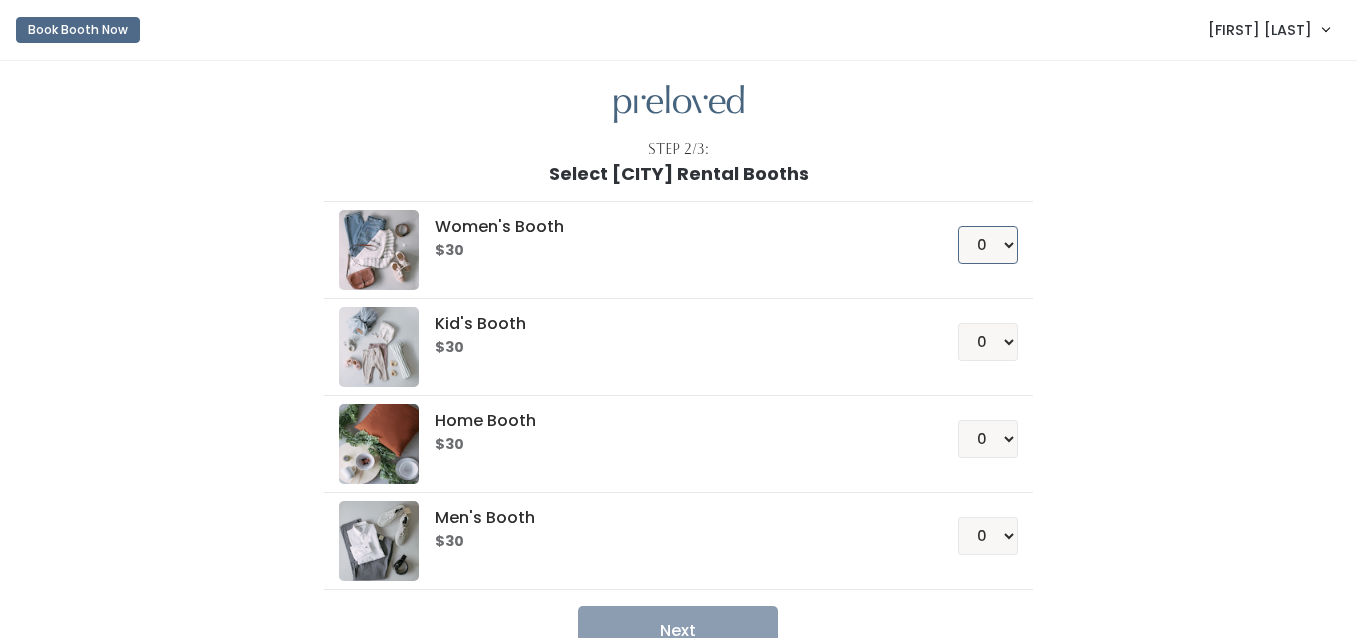 click on "0
1
2
3
4" at bounding box center (988, 245) 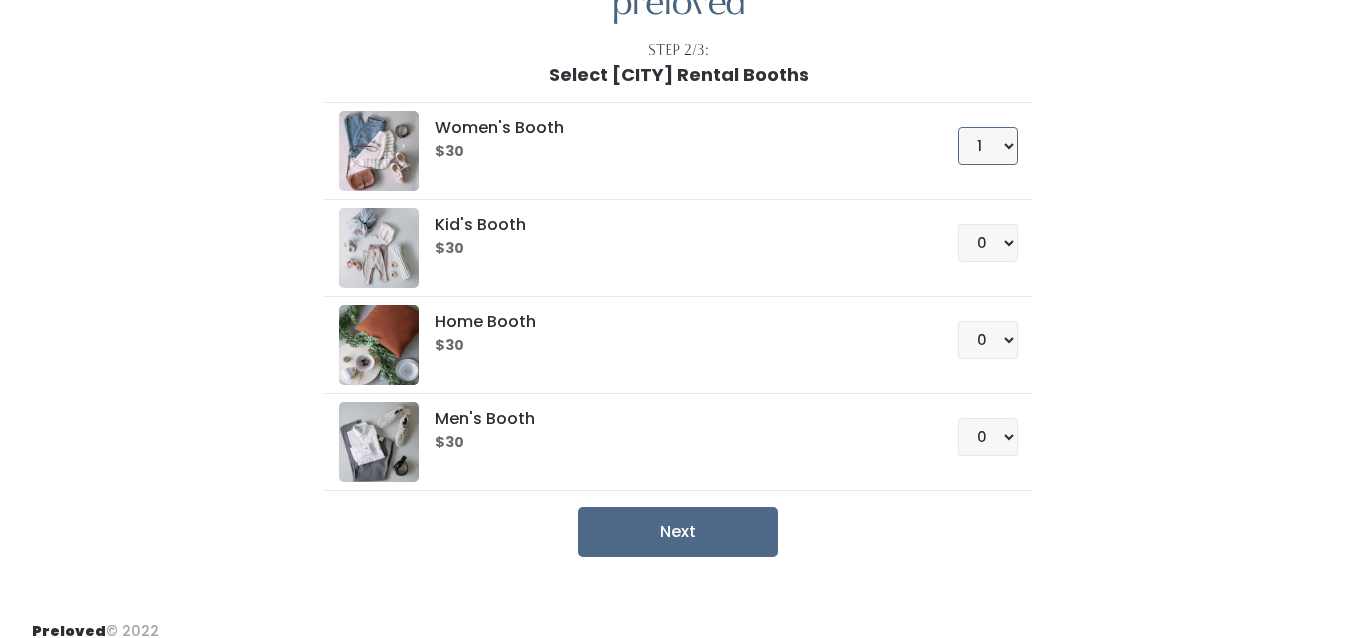 scroll, scrollTop: 106, scrollLeft: 0, axis: vertical 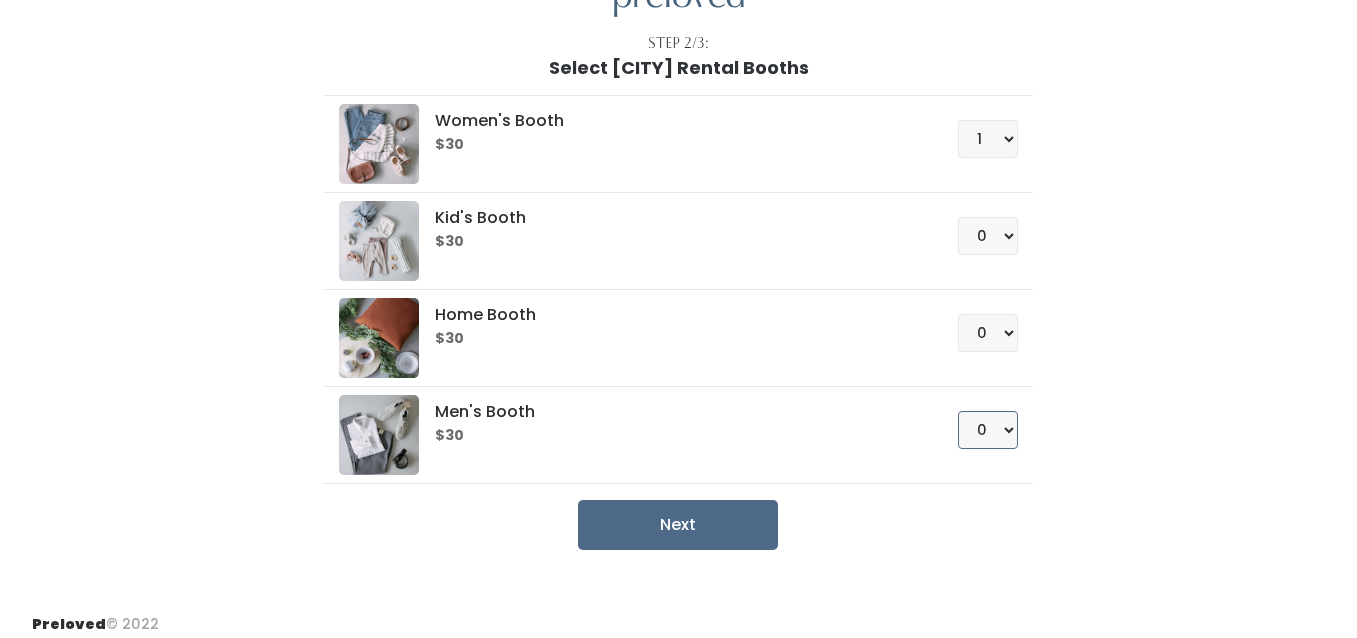 click on "0
1
2
3
4" at bounding box center [988, 430] 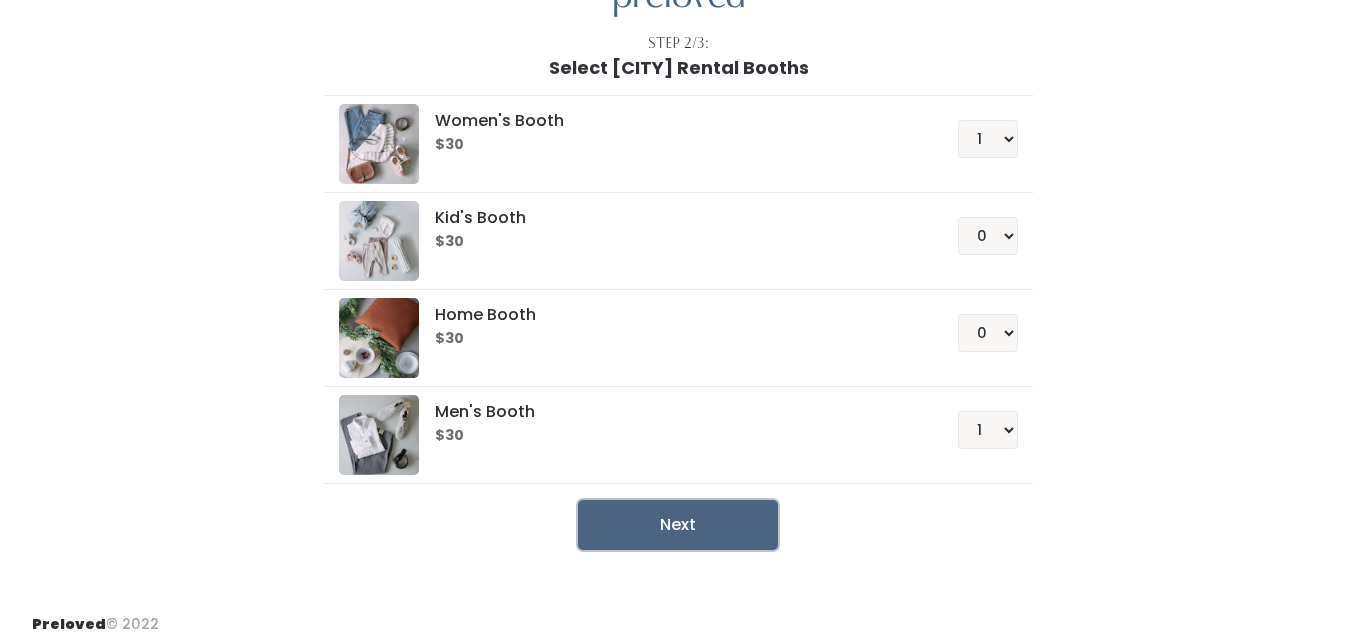 click on "Next" at bounding box center (678, 525) 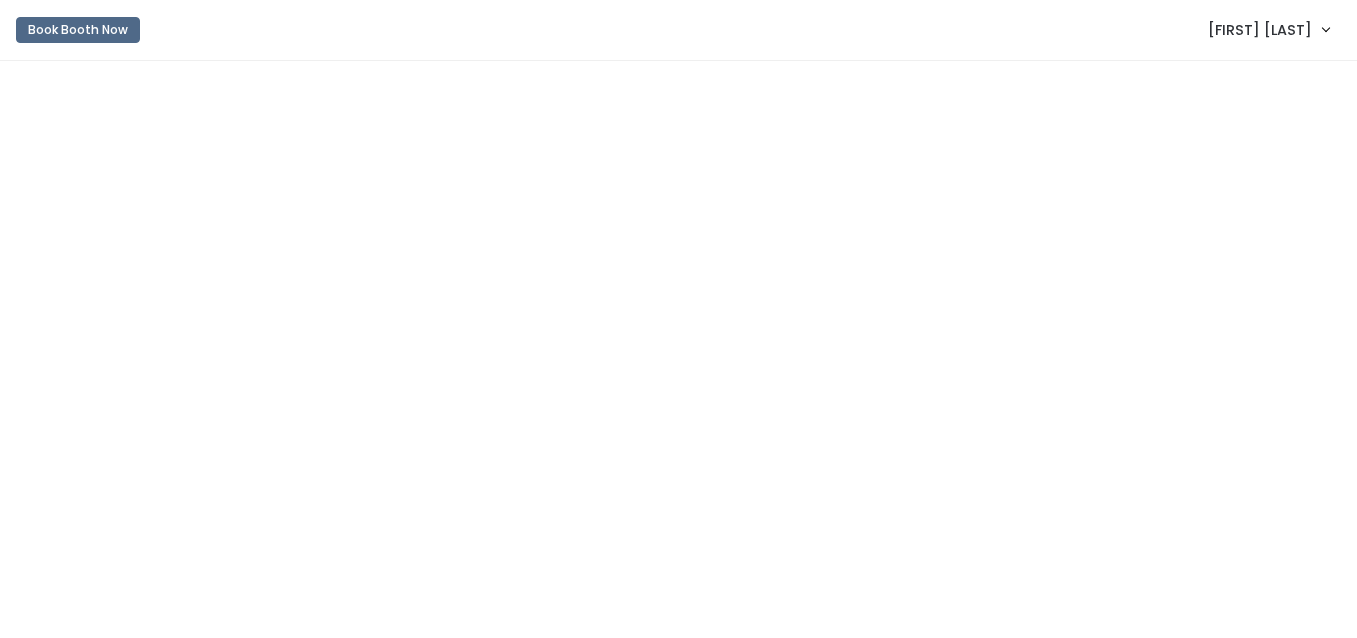 scroll, scrollTop: 0, scrollLeft: 0, axis: both 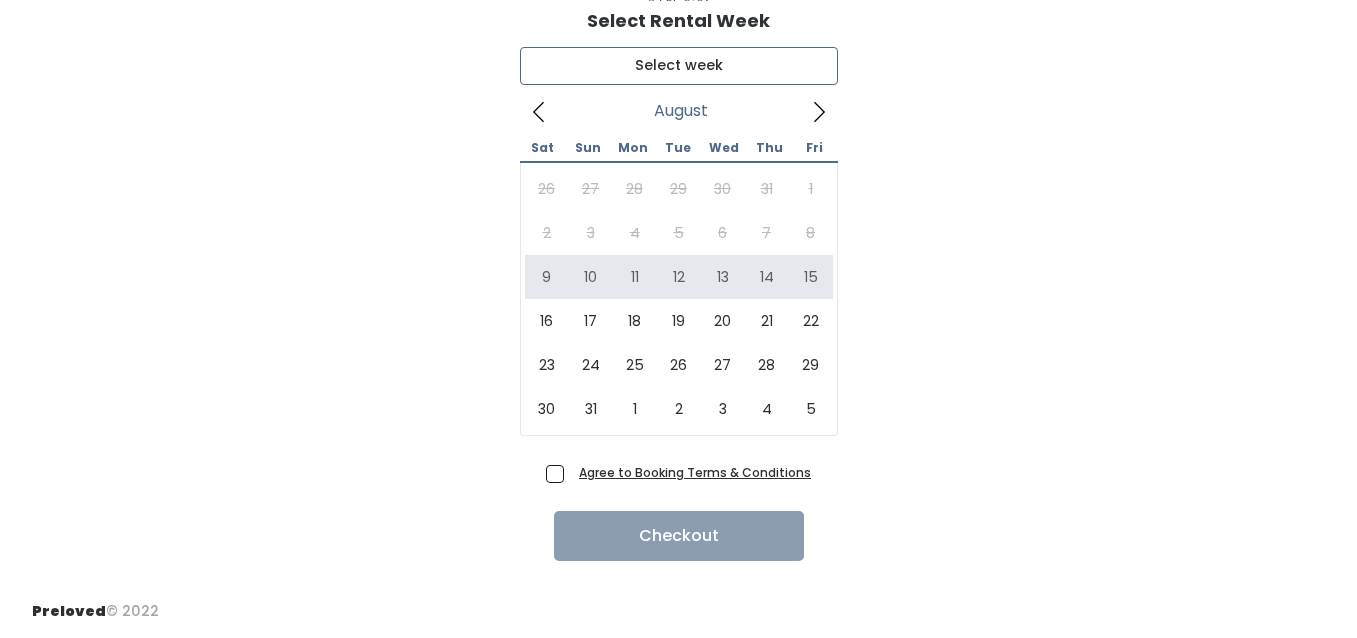 type on "August 9 to August 15" 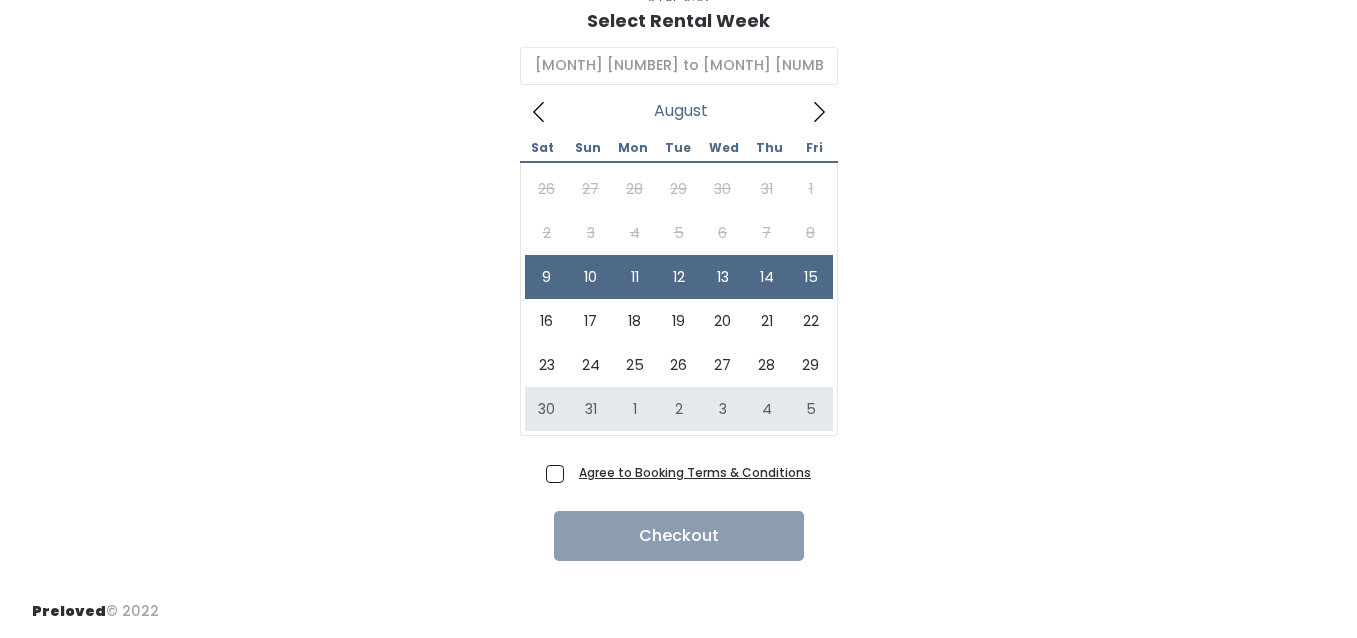 click on "Agree to Booking Terms & Conditions" at bounding box center [691, 472] 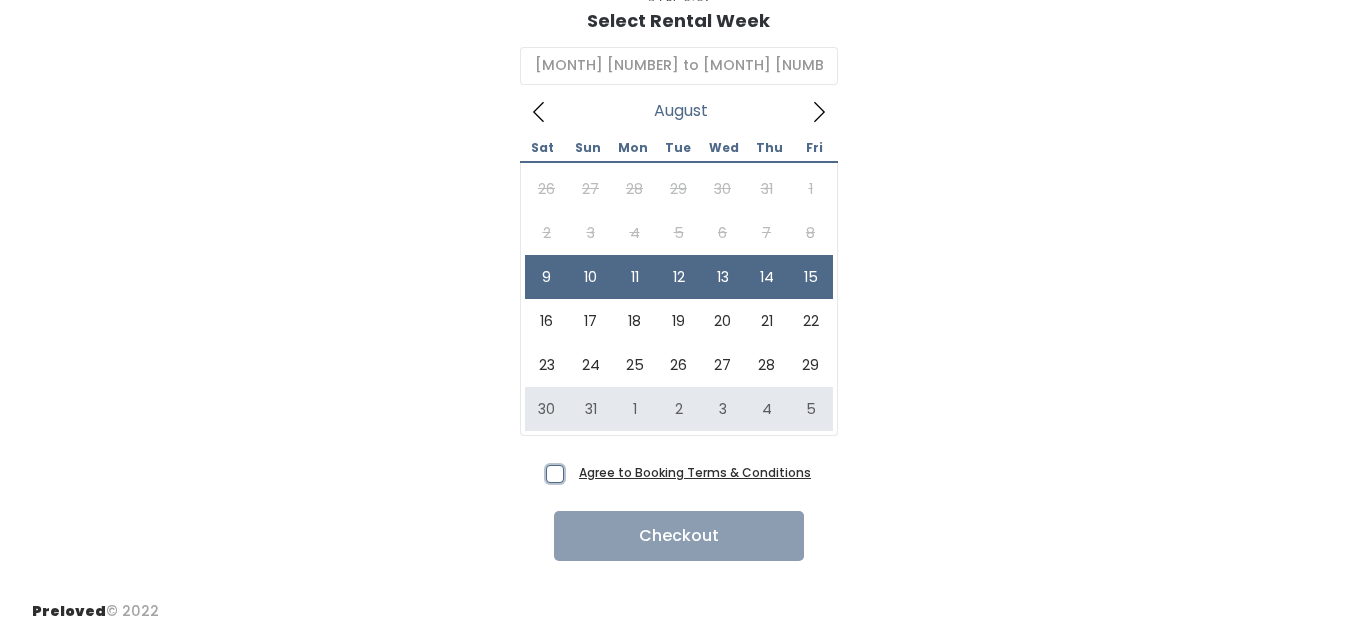 checkbox on "true" 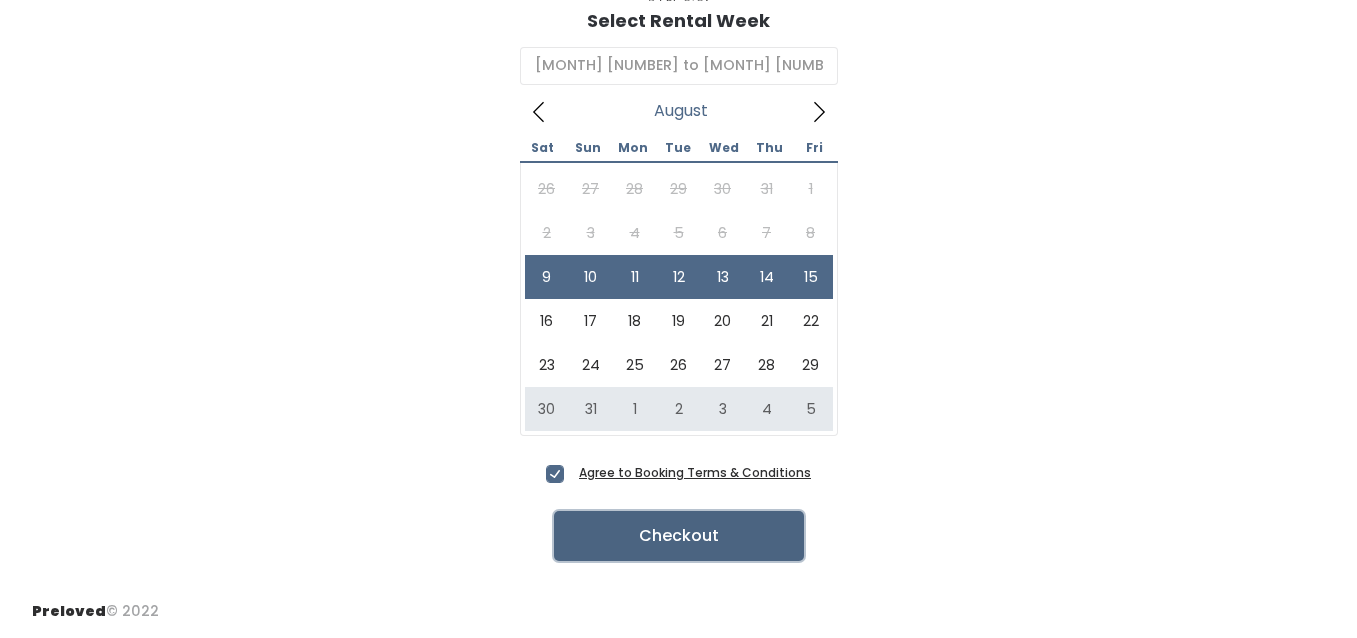 click on "Checkout" at bounding box center (679, 536) 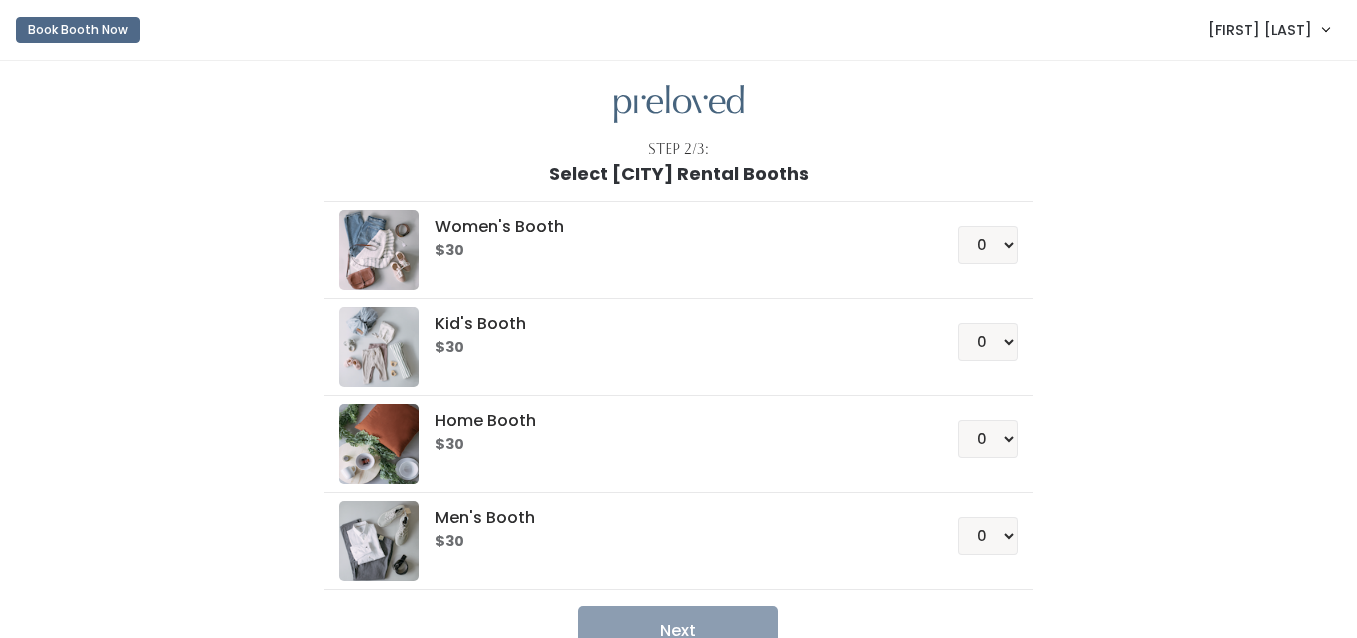 scroll, scrollTop: 106, scrollLeft: 0, axis: vertical 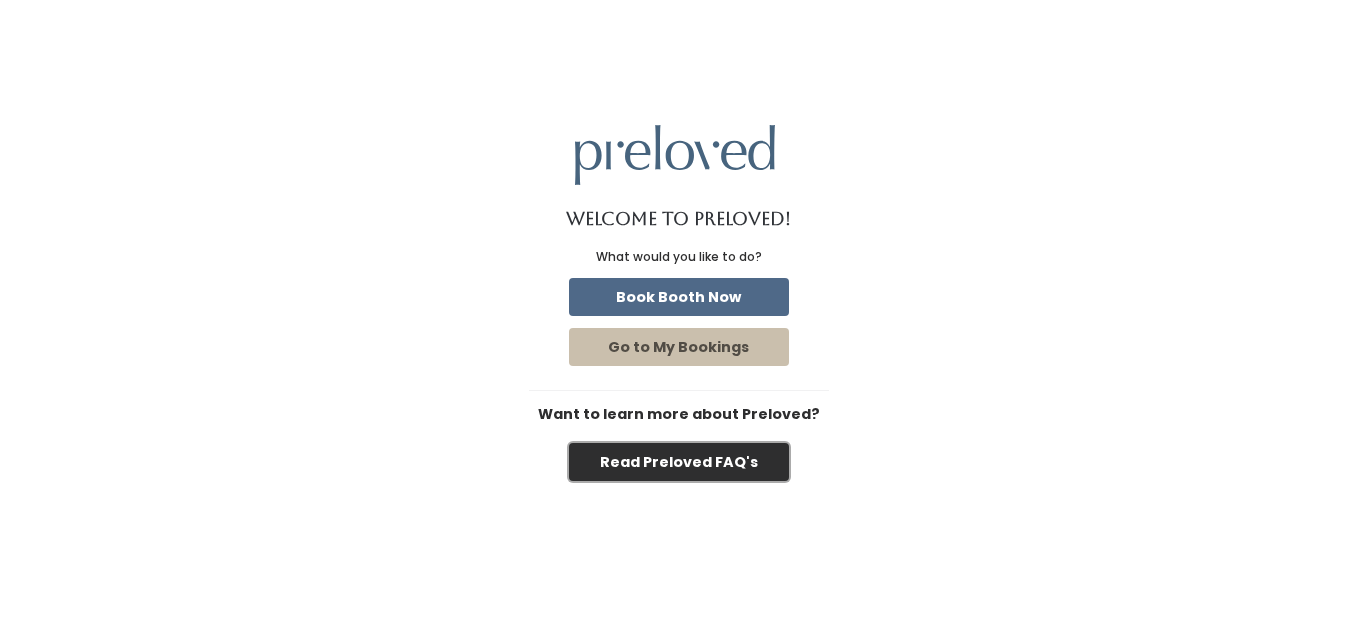 click on "Read Preloved FAQ's" at bounding box center (679, 462) 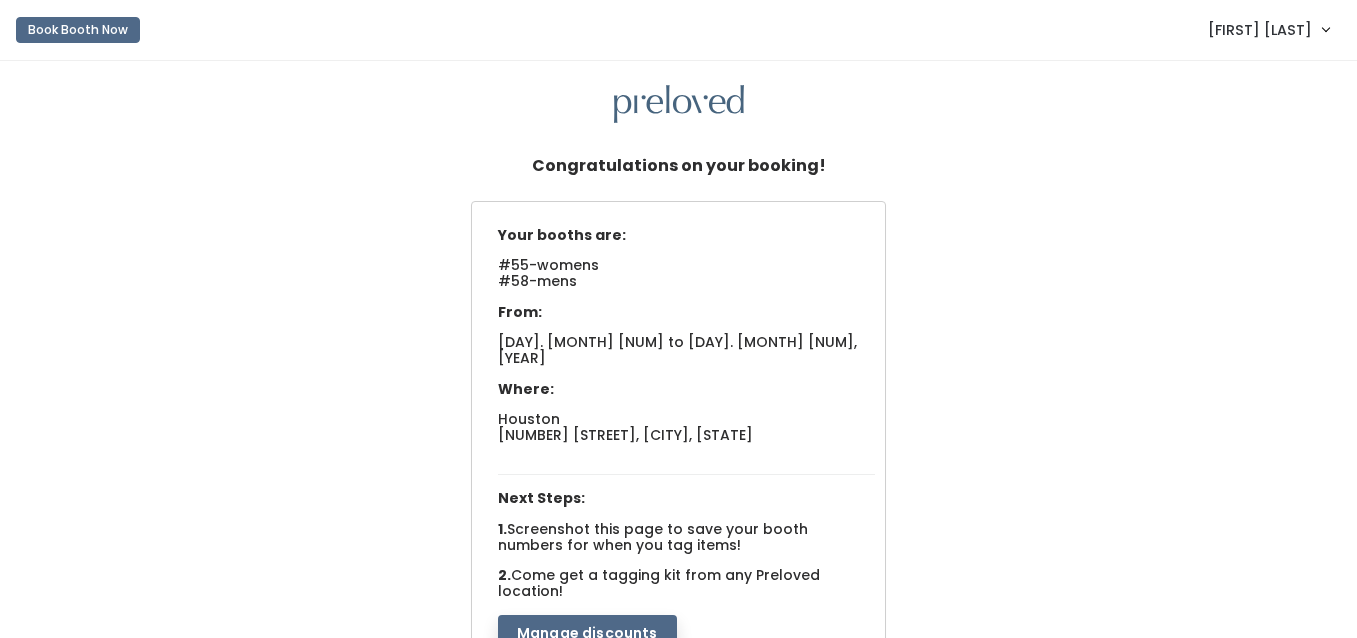 scroll, scrollTop: 0, scrollLeft: 0, axis: both 